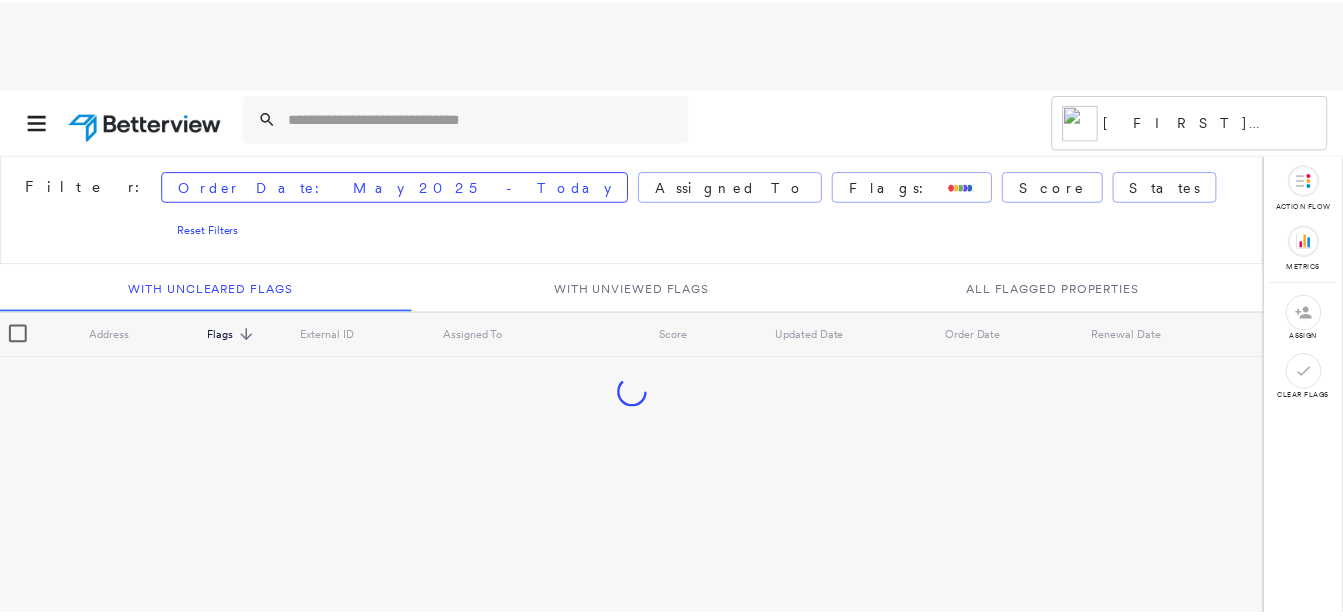 scroll, scrollTop: 0, scrollLeft: 0, axis: both 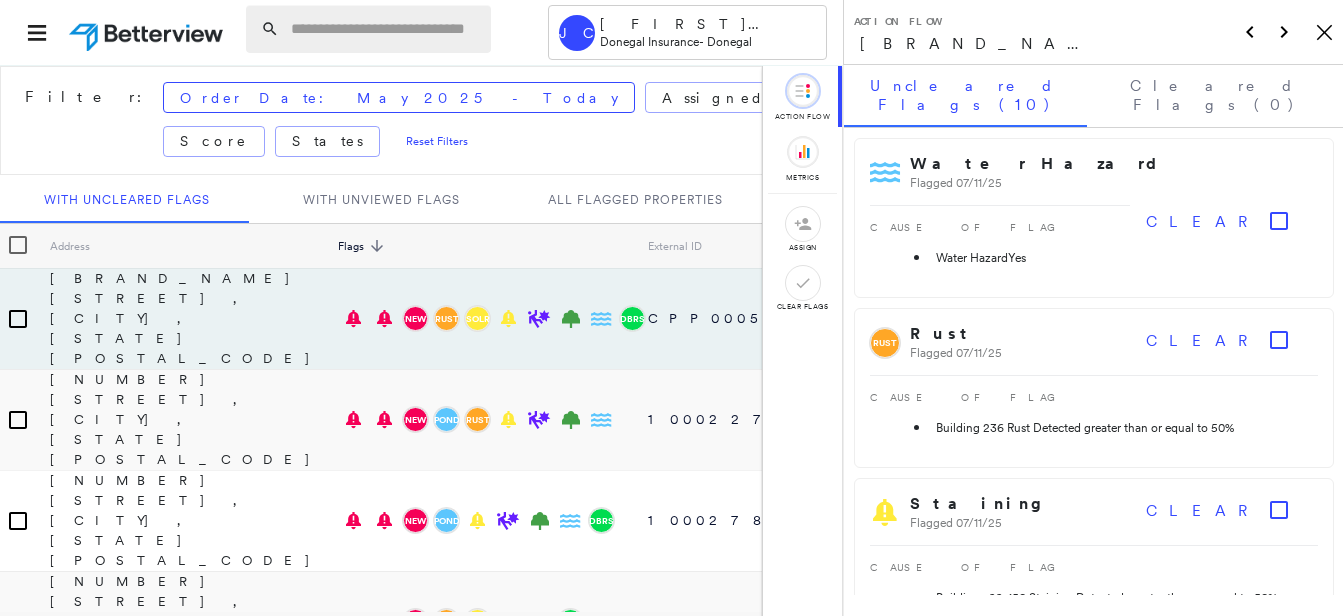 click at bounding box center (385, 29) 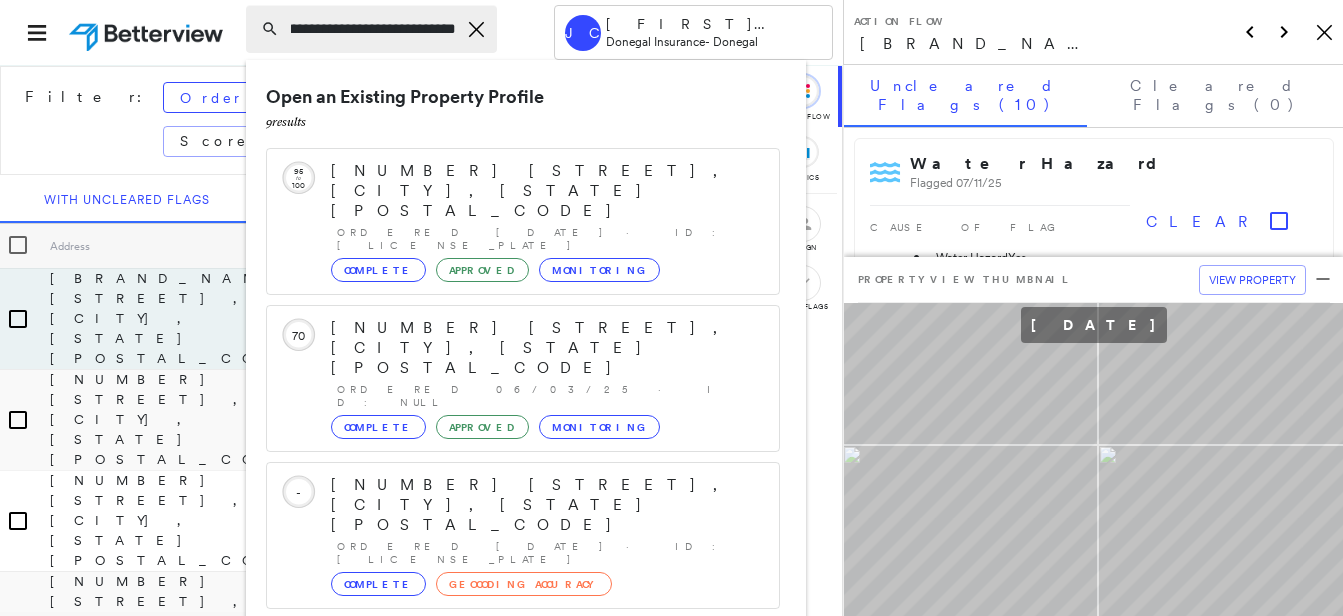 scroll, scrollTop: 0, scrollLeft: 108, axis: horizontal 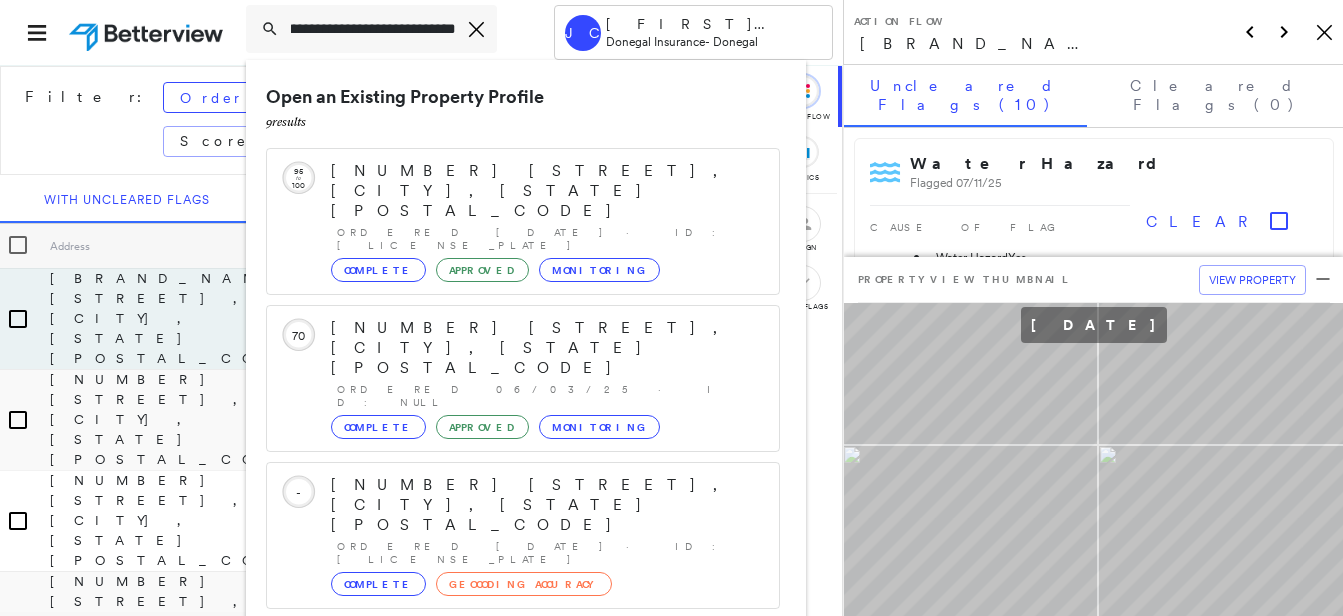 type on "**********" 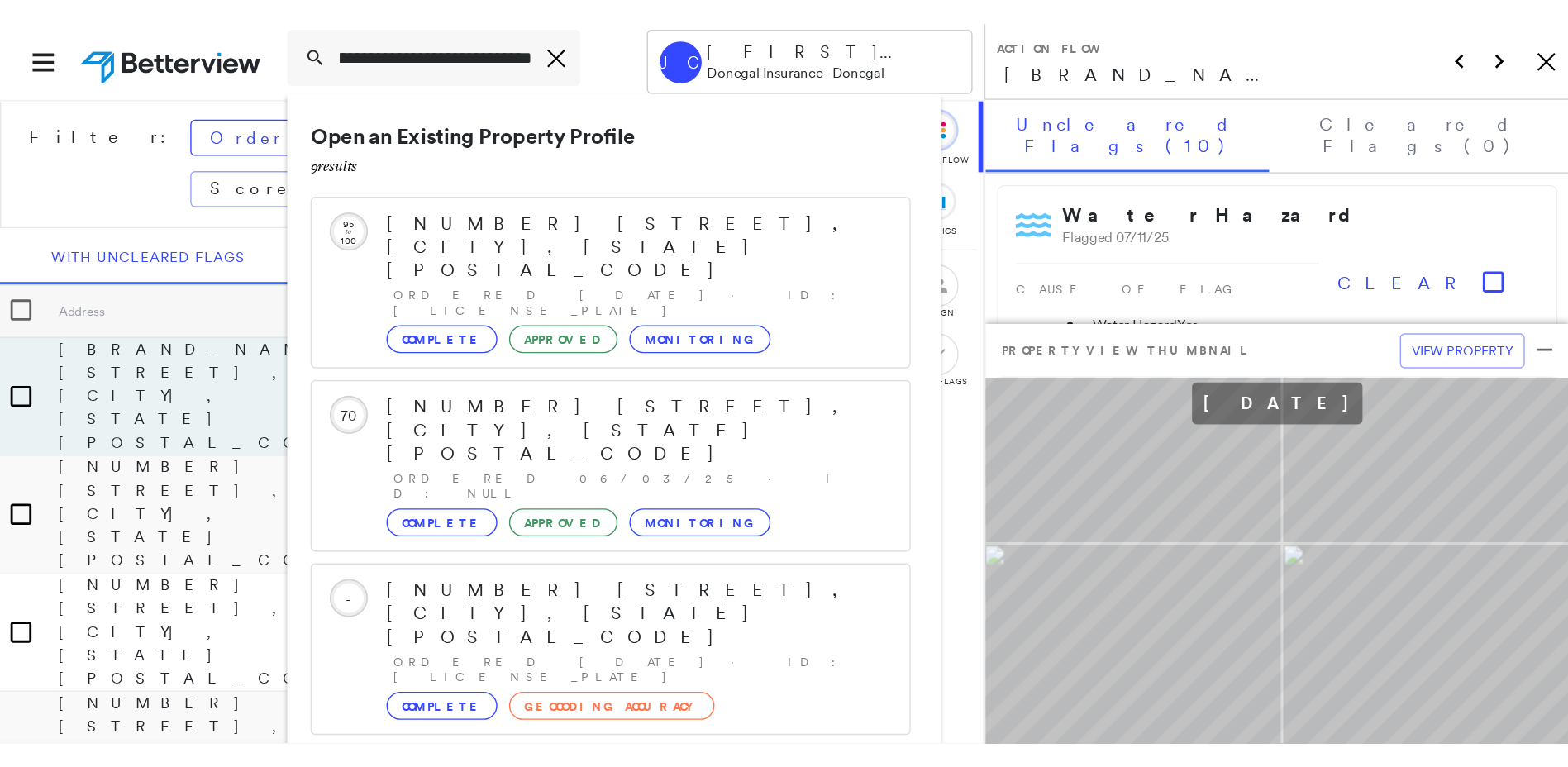 scroll, scrollTop: 0, scrollLeft: 0, axis: both 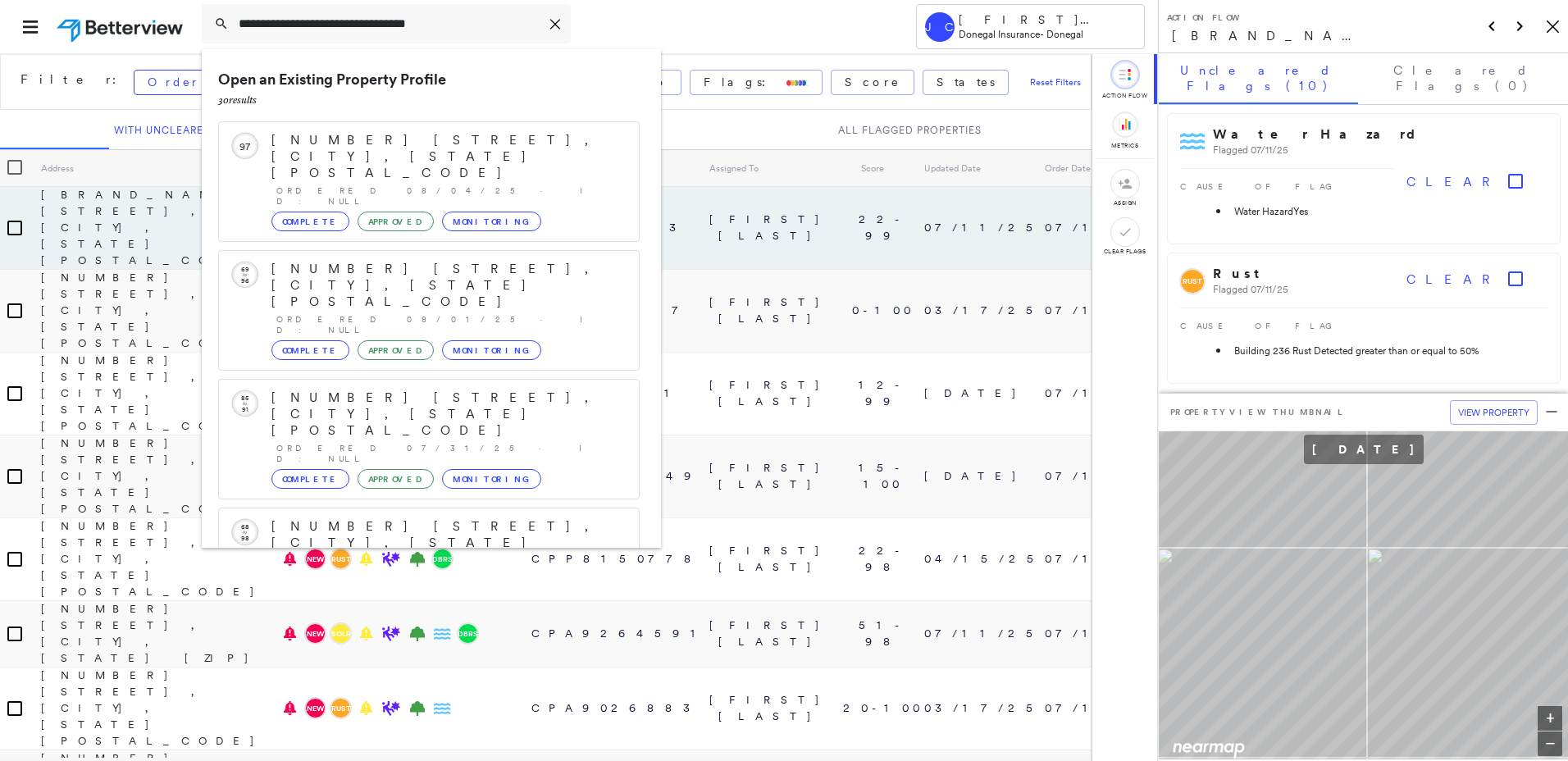 click on "[NUMBER] [STREET], [CITY], [STATE], [COUNTRY] Group Created with Sketch. JC [FIRST] [LAST] Donegal Insurance  -   Donegal" at bounding box center [579, 26] 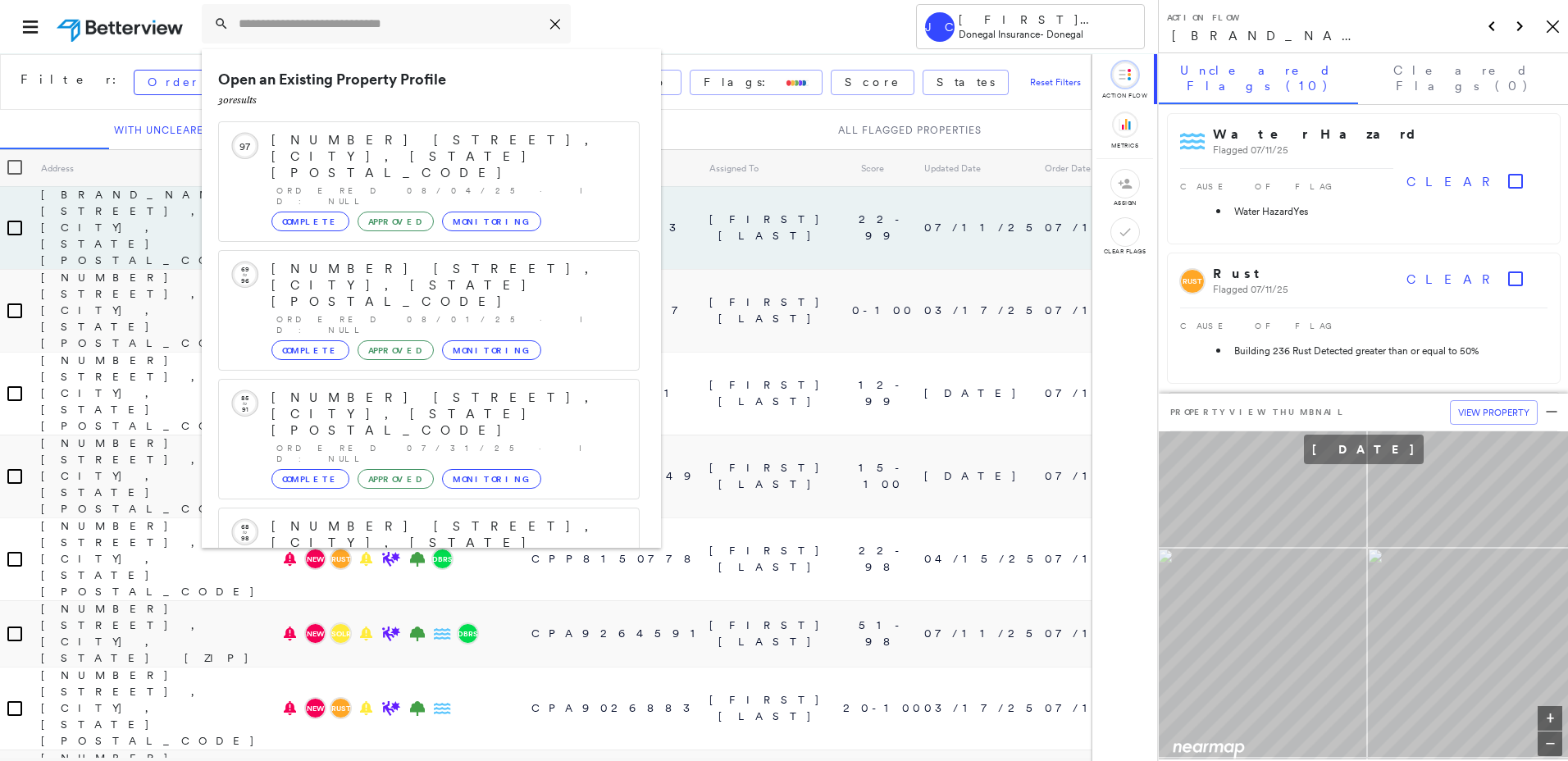 click on "[NUMBER] [STREET], [CITY], [STATE], [COUNTRY] Group Created with Sketch. JC [FIRST] [LAST] Donegal Insurance  -   Donegal" at bounding box center (579, 26) 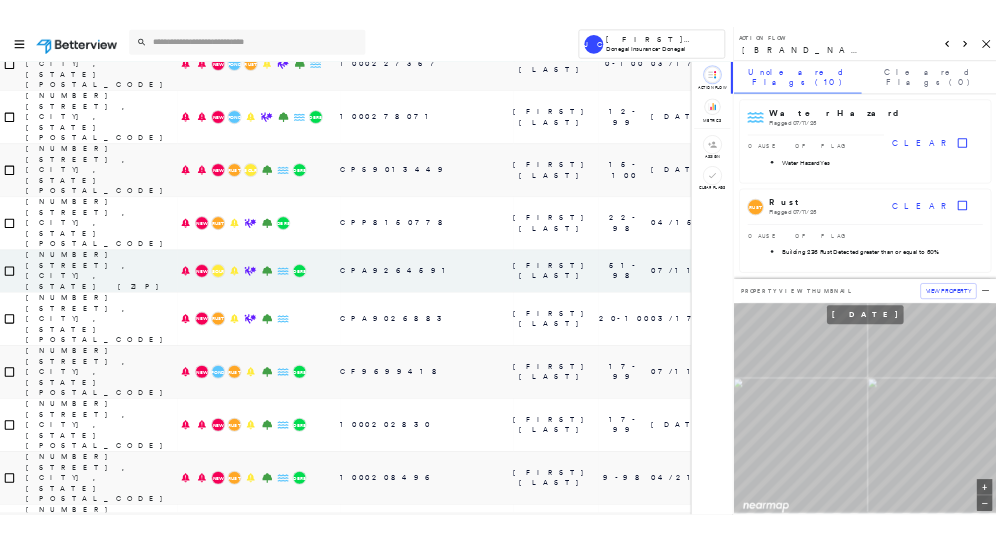scroll, scrollTop: 0, scrollLeft: 0, axis: both 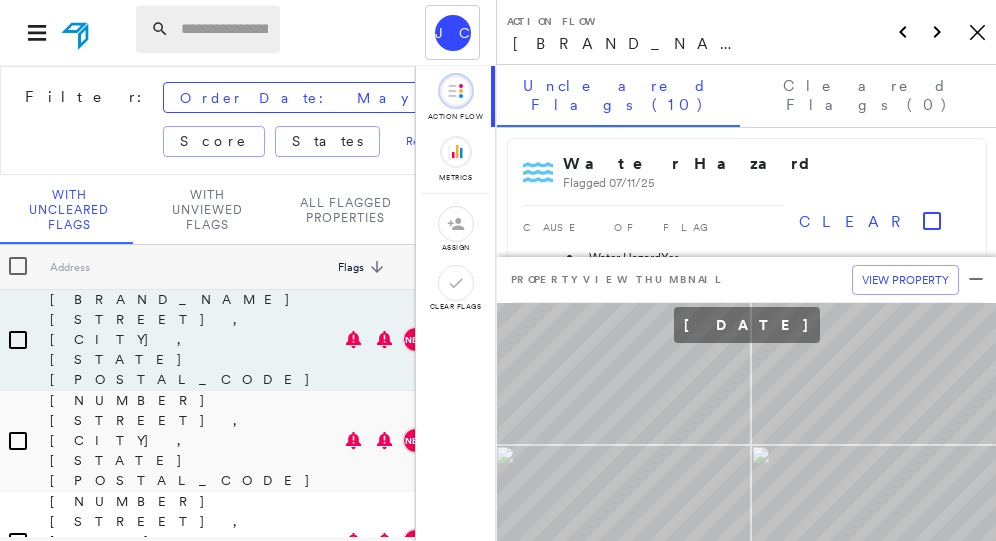 click at bounding box center [224, 29] 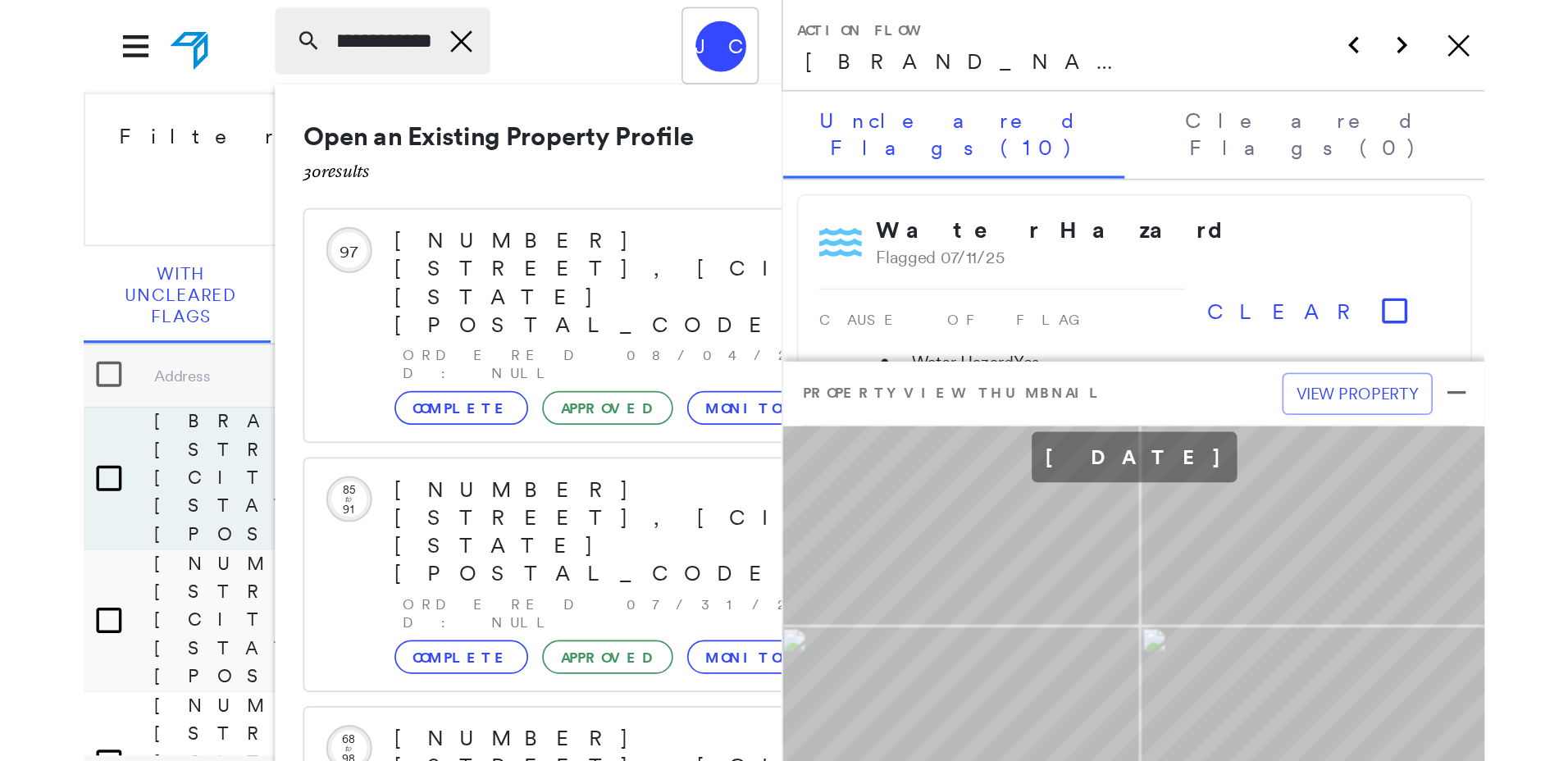 scroll, scrollTop: 0, scrollLeft: 135, axis: horizontal 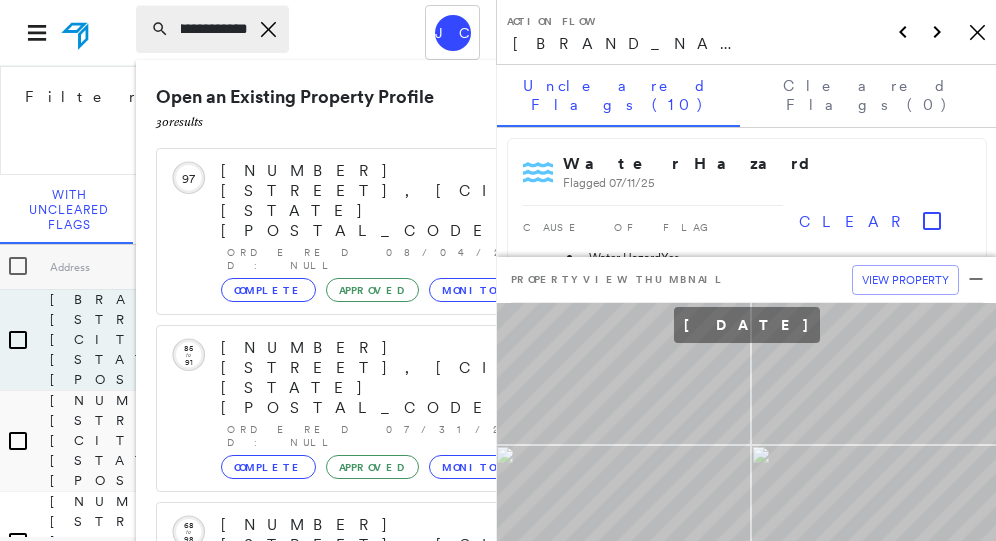 type on "**********" 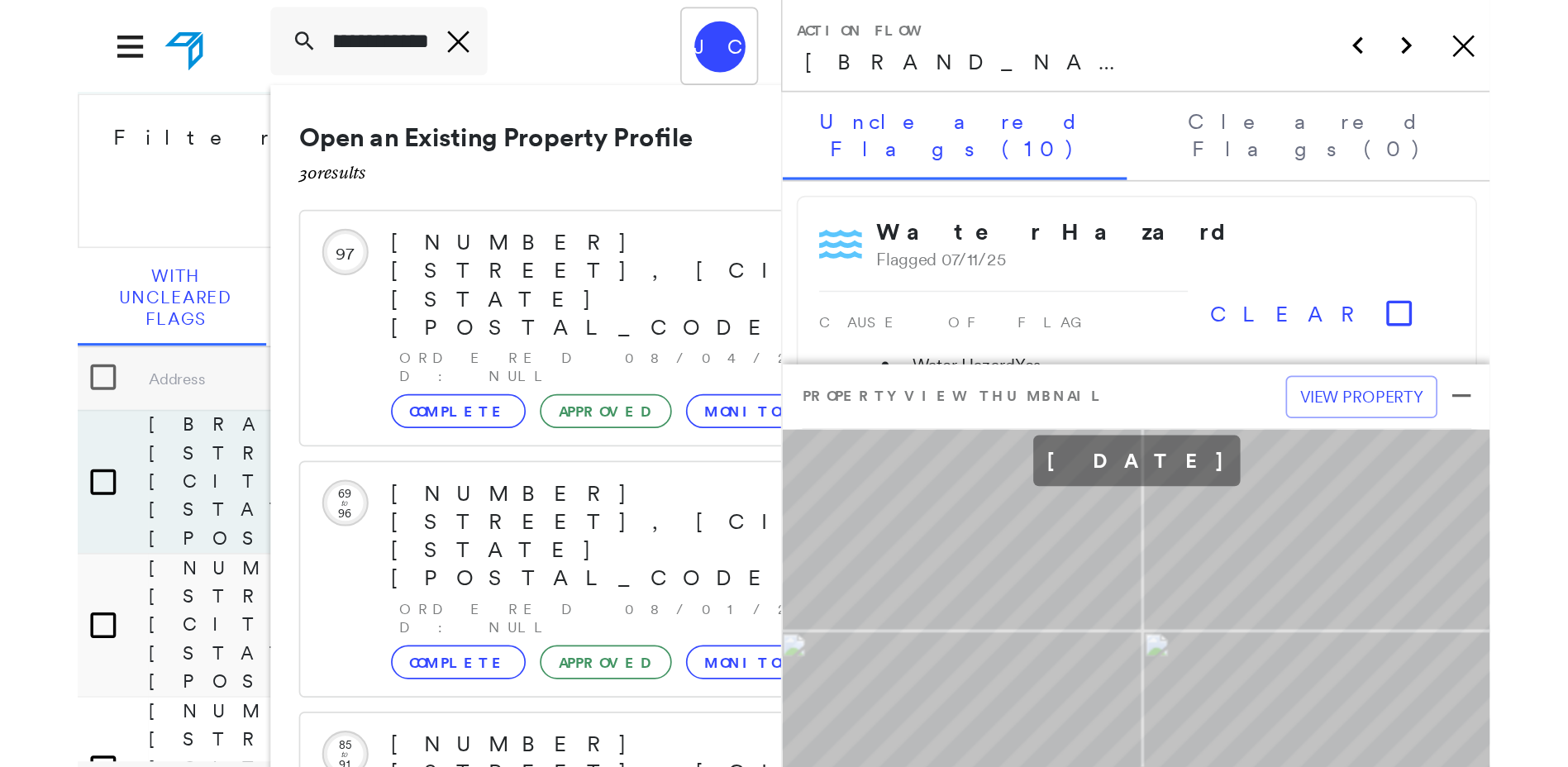 scroll, scrollTop: 0, scrollLeft: 0, axis: both 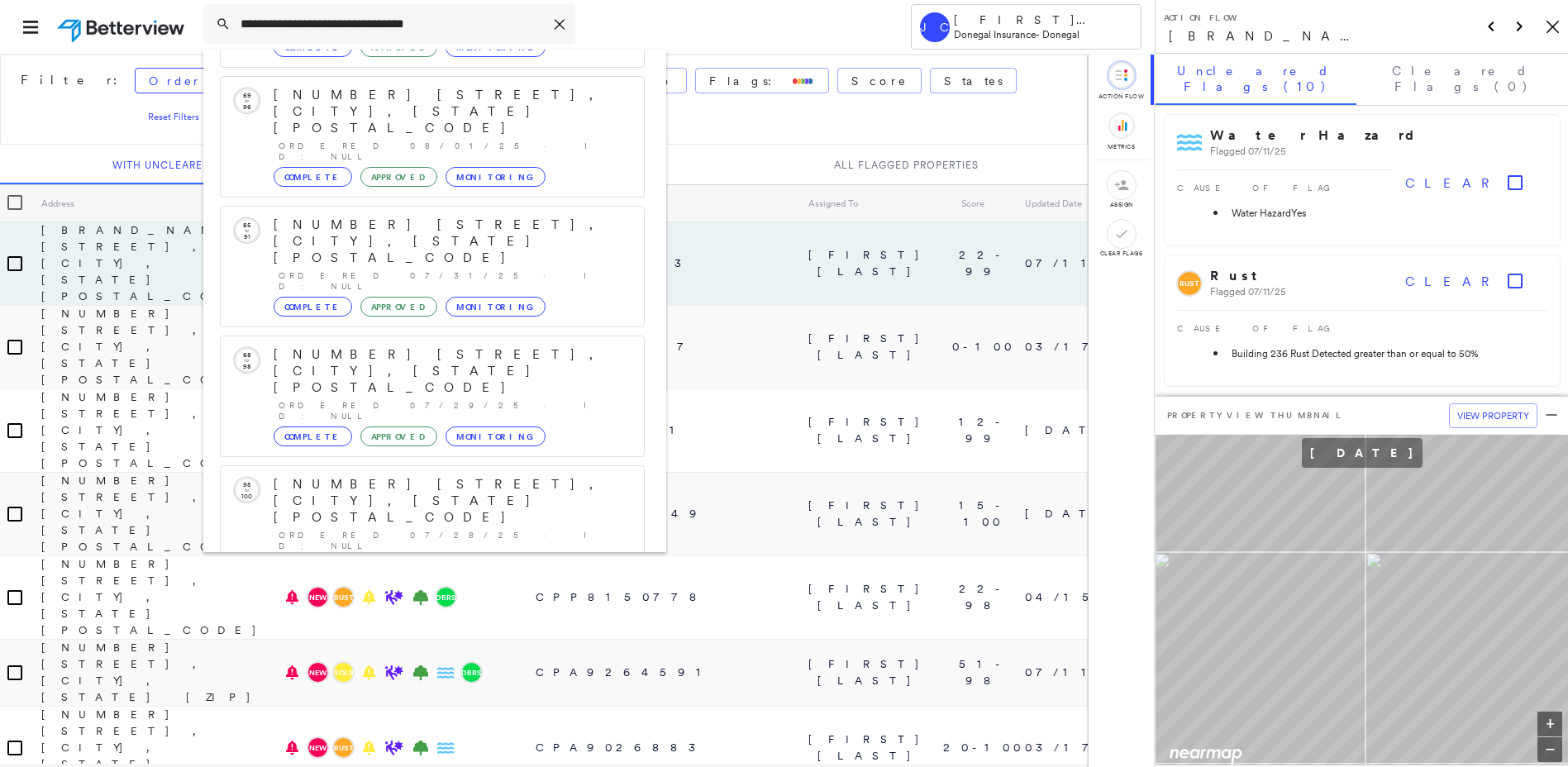 click 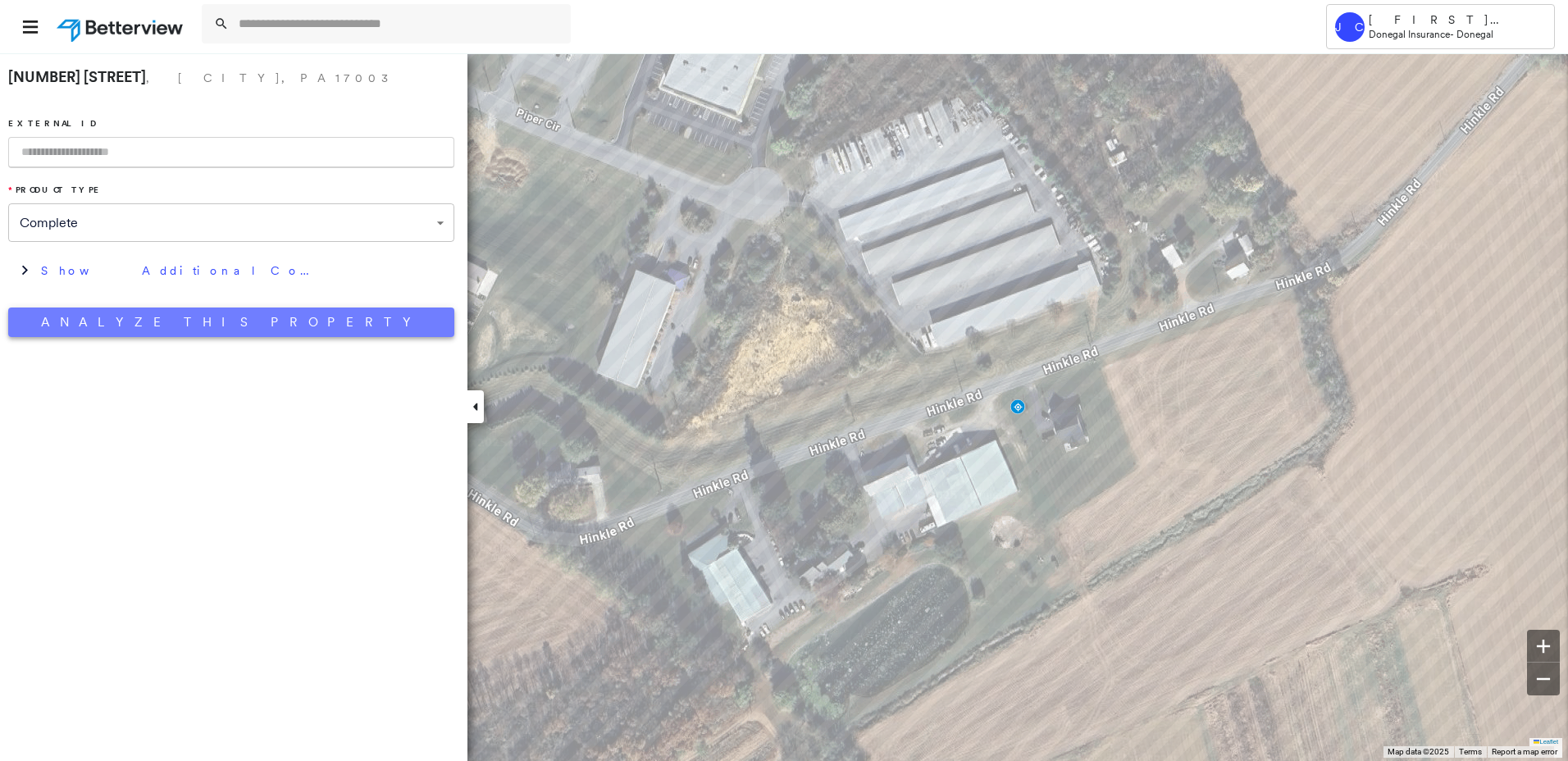click on "Analyze This Property" at bounding box center (231, 322) 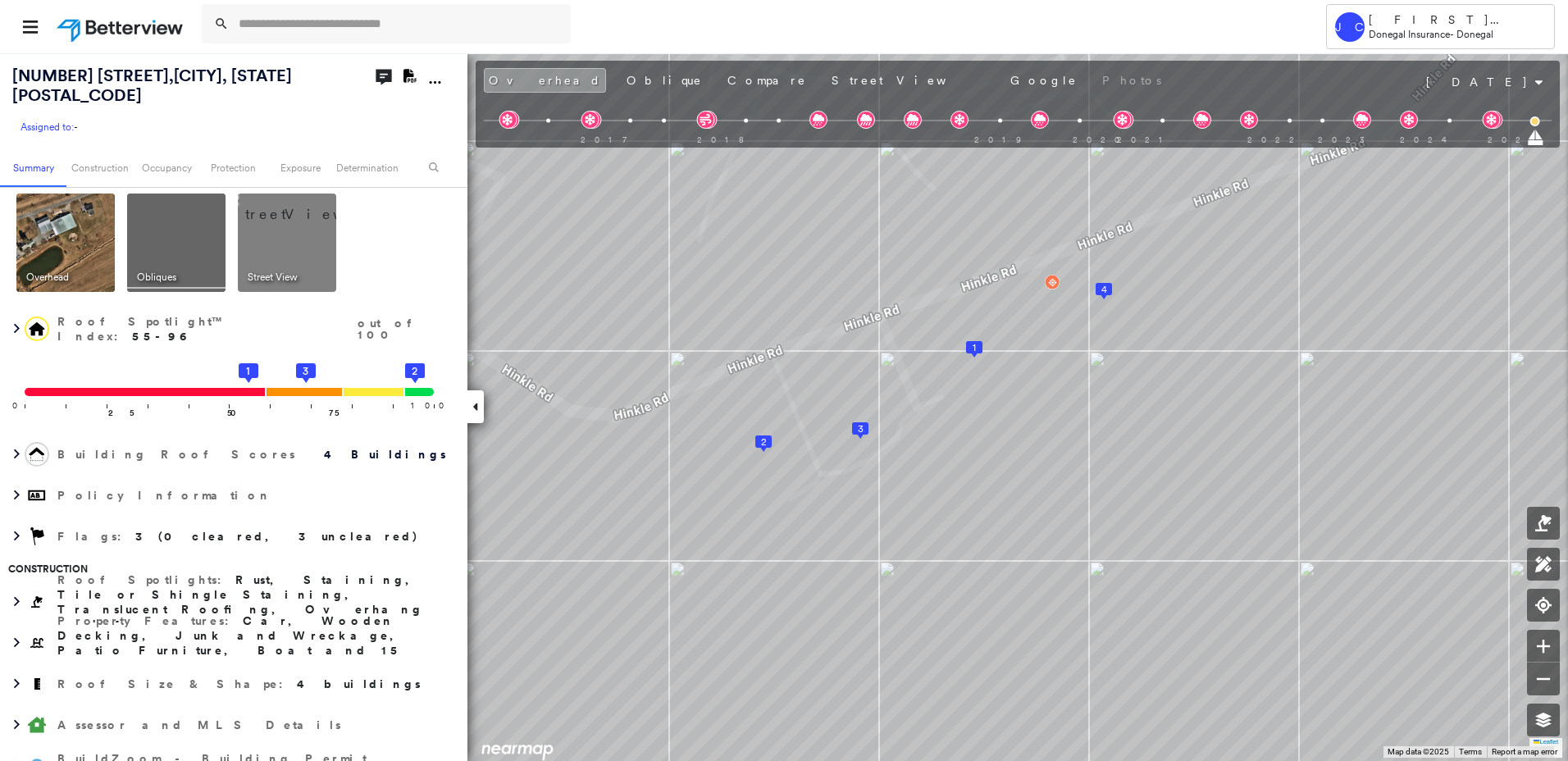 scroll, scrollTop: 0, scrollLeft: 0, axis: both 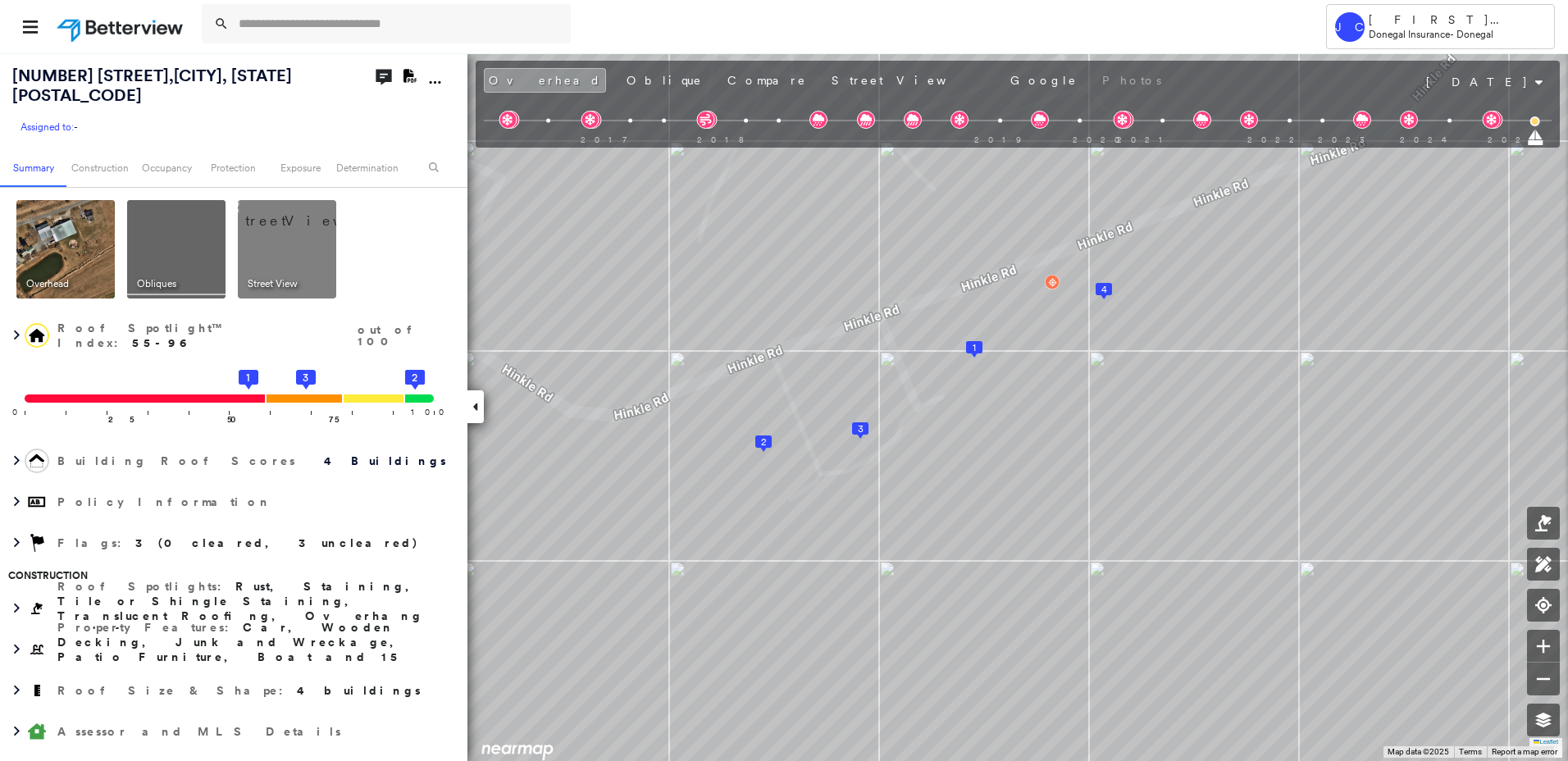 click 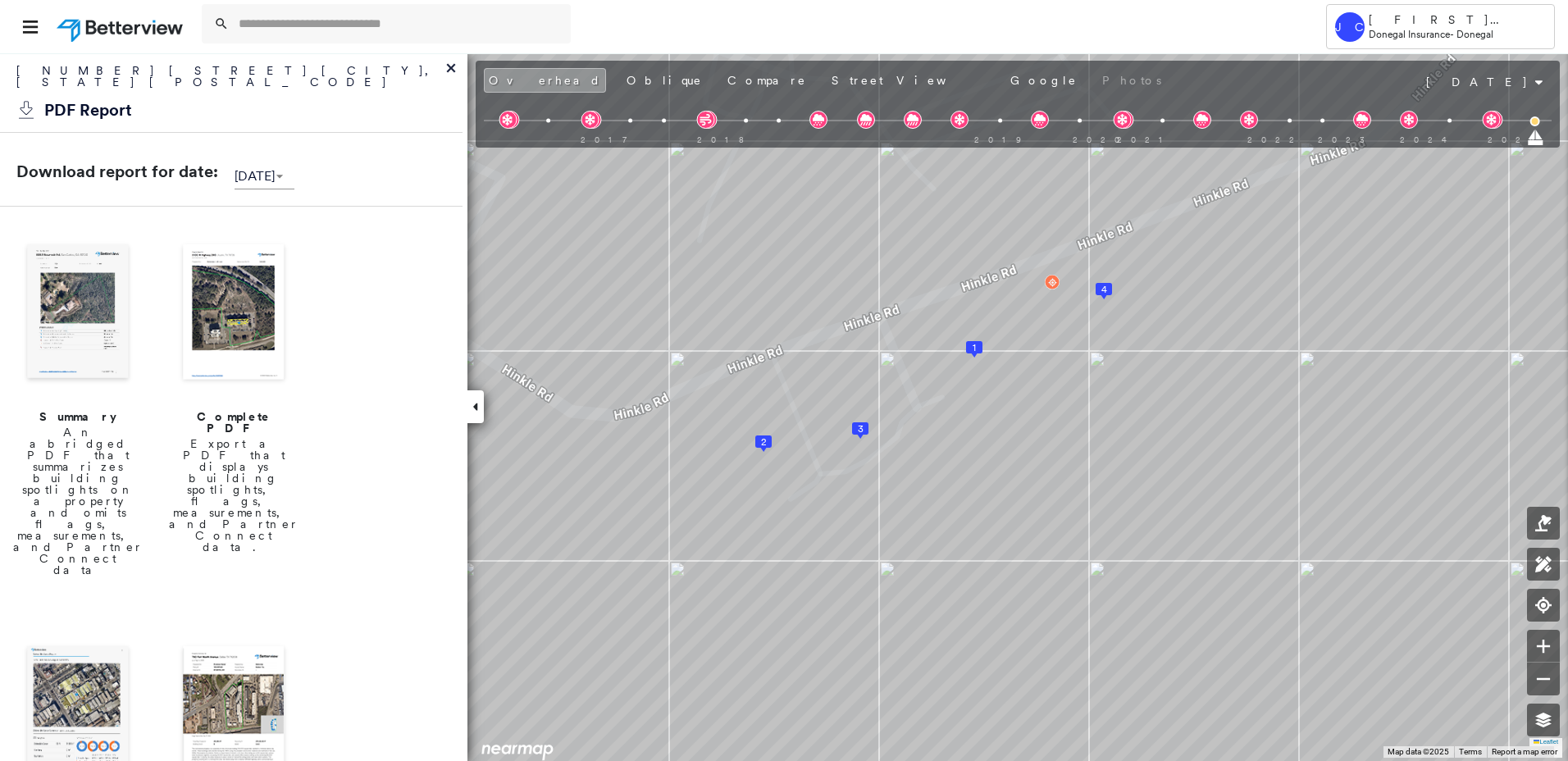 click at bounding box center (234, 313) 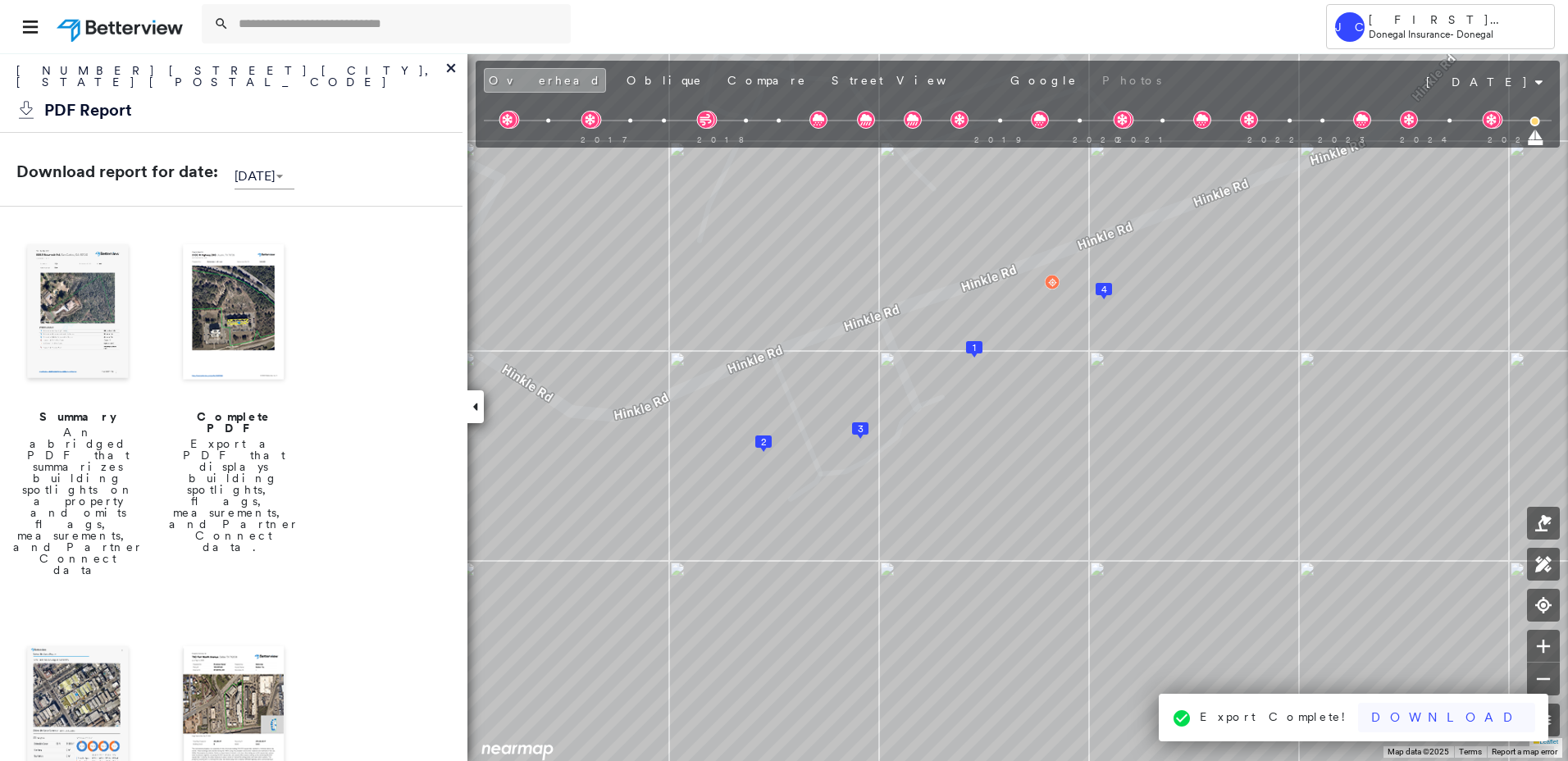 click on "Download" at bounding box center (1447, 718) 